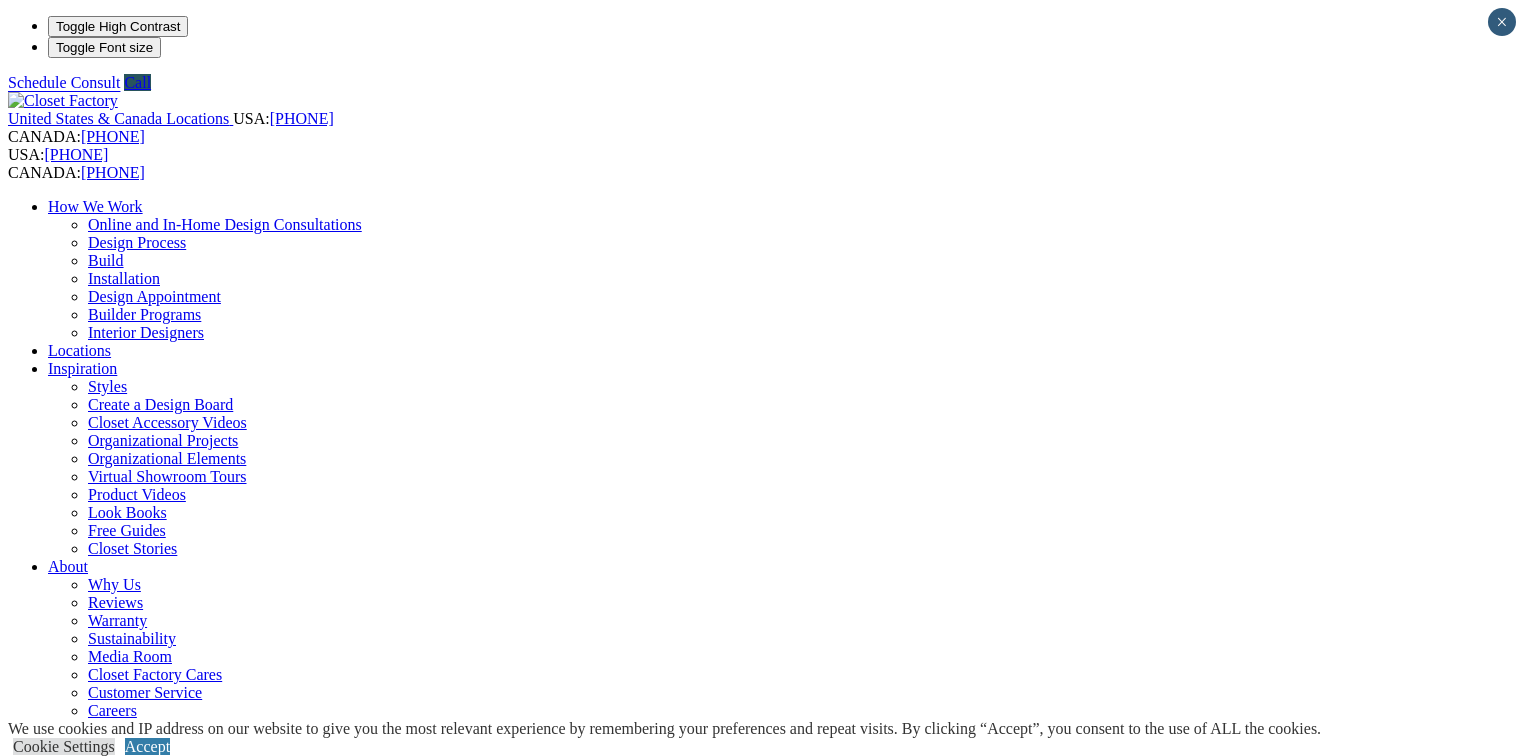 scroll, scrollTop: 0, scrollLeft: 0, axis: both 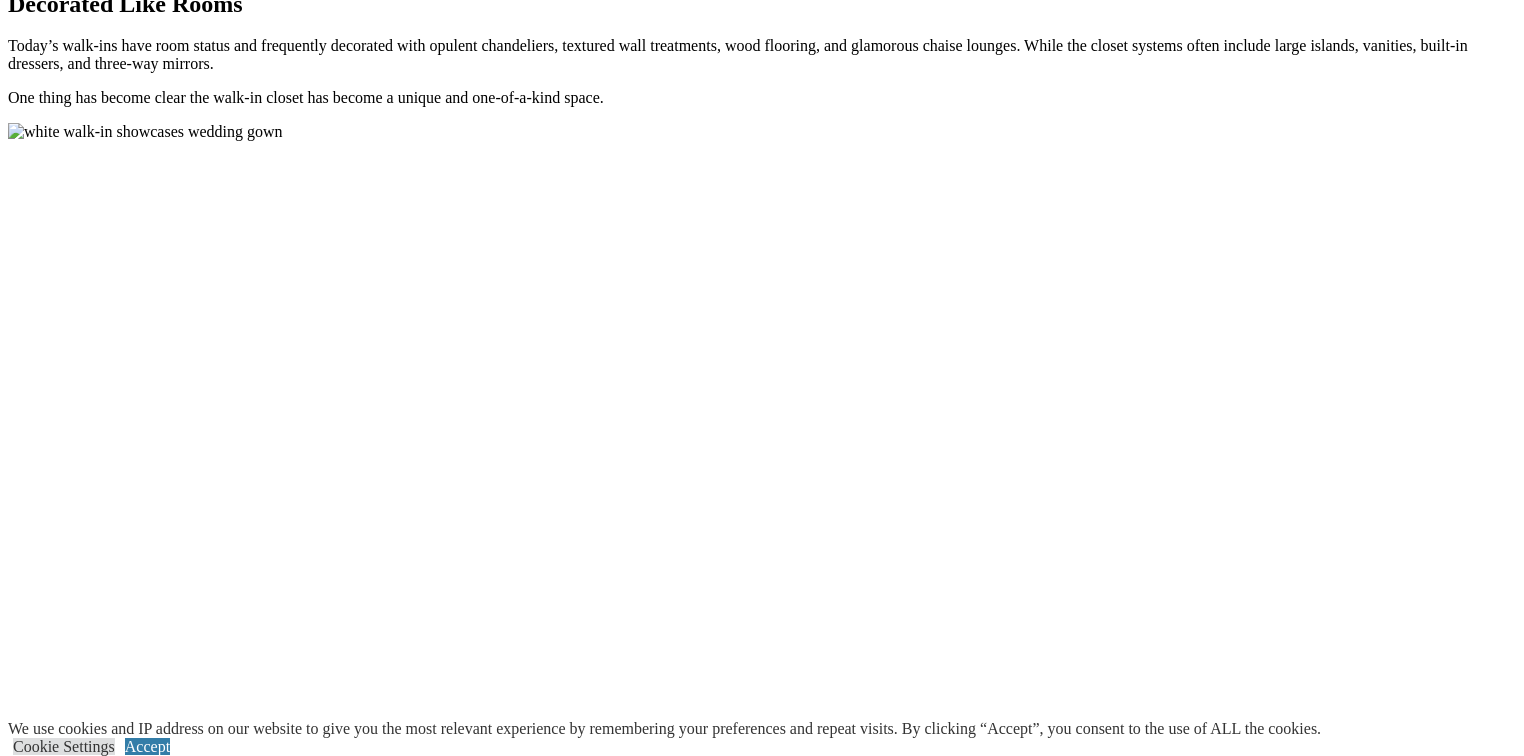 click at bounding box center (164, -1108) 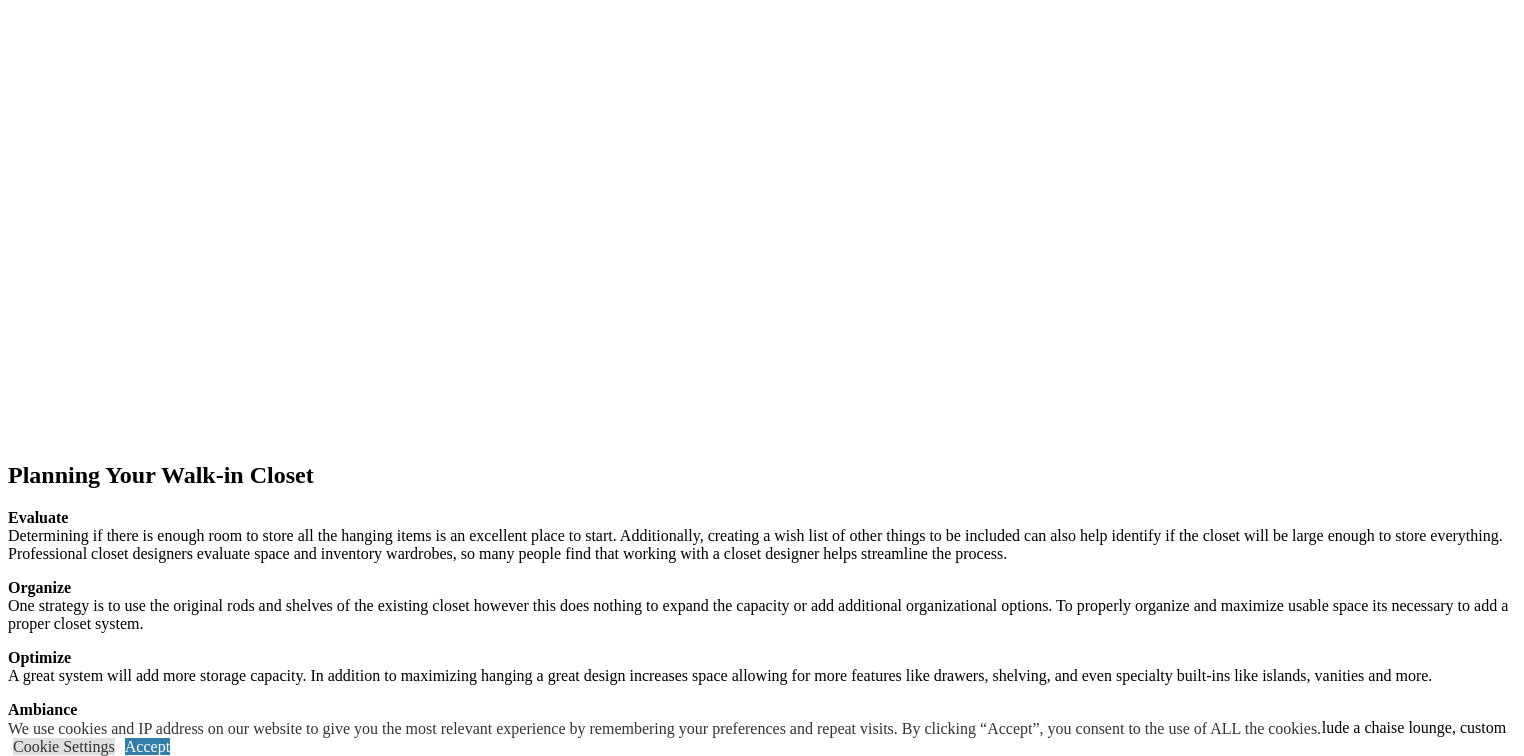 click on "next" at bounding box center [762, 1615] 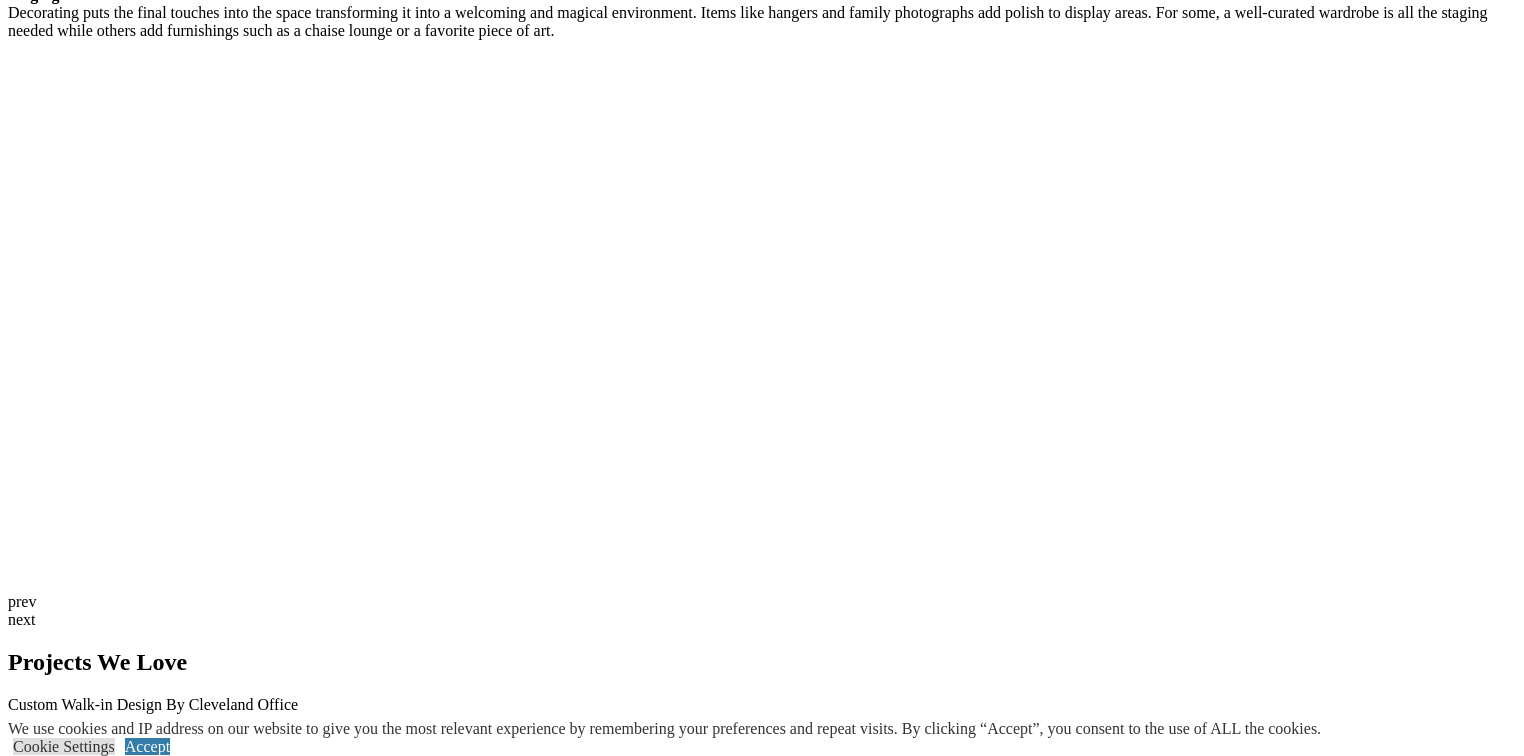 scroll, scrollTop: 3400, scrollLeft: 0, axis: vertical 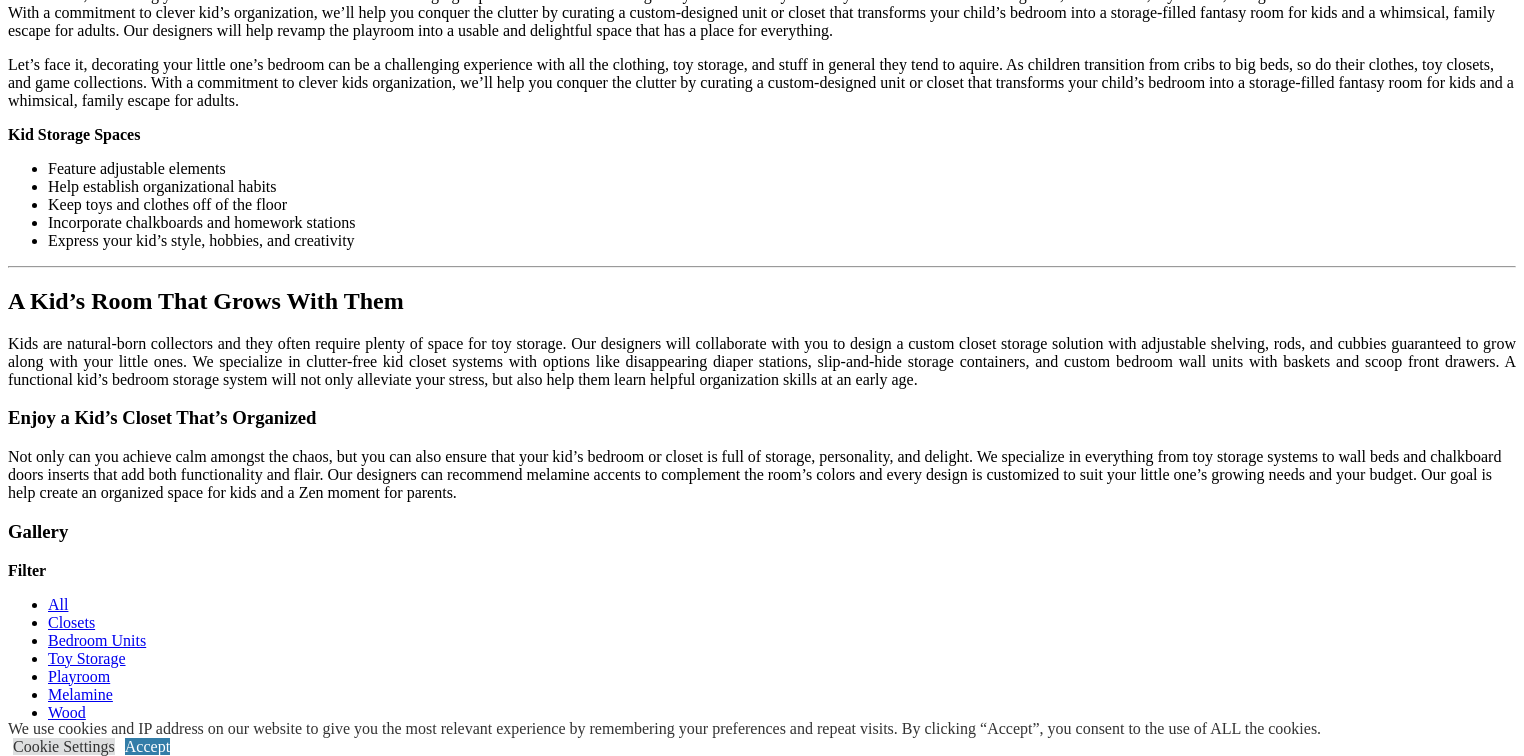 click on "Load More" at bounding box center (44, 1460) 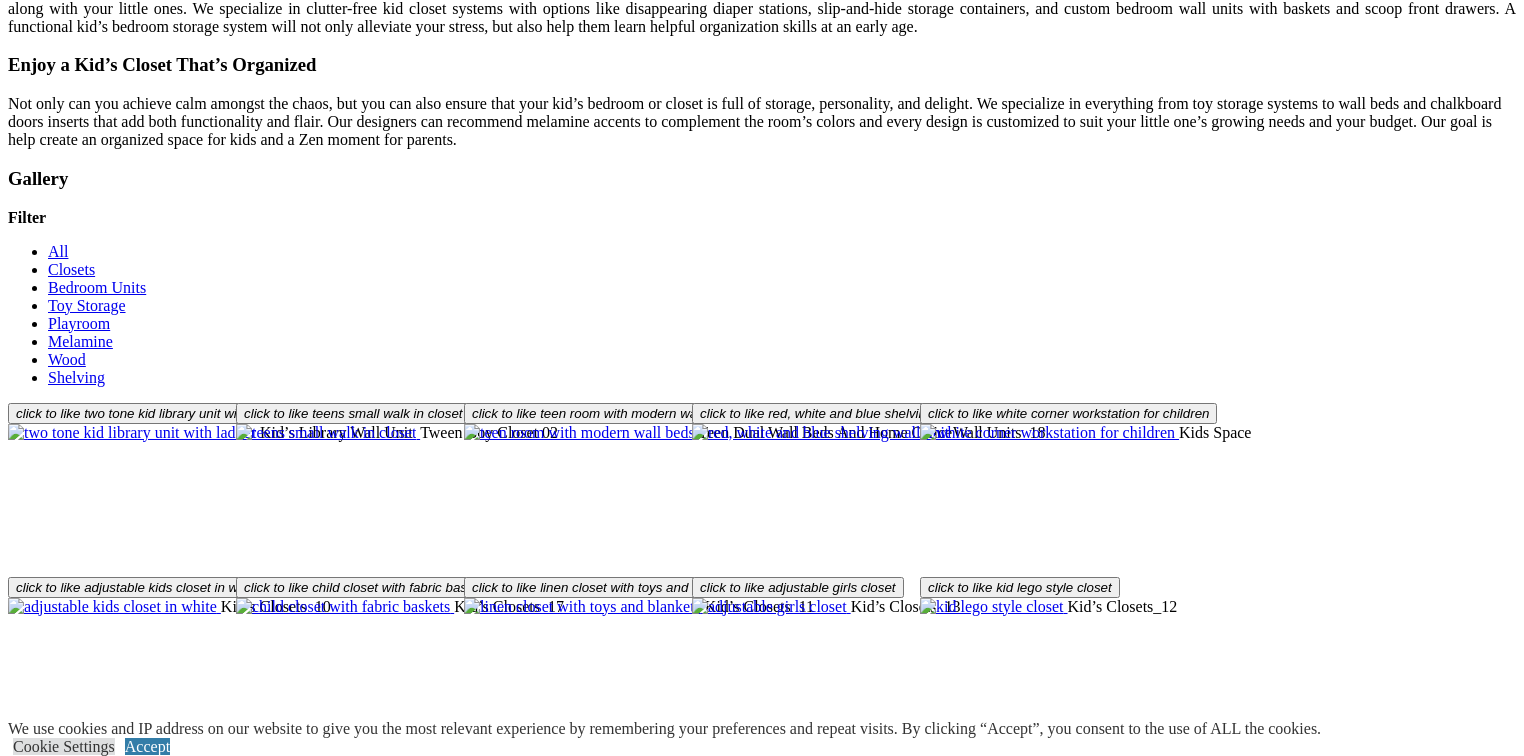 scroll, scrollTop: 1848, scrollLeft: 0, axis: vertical 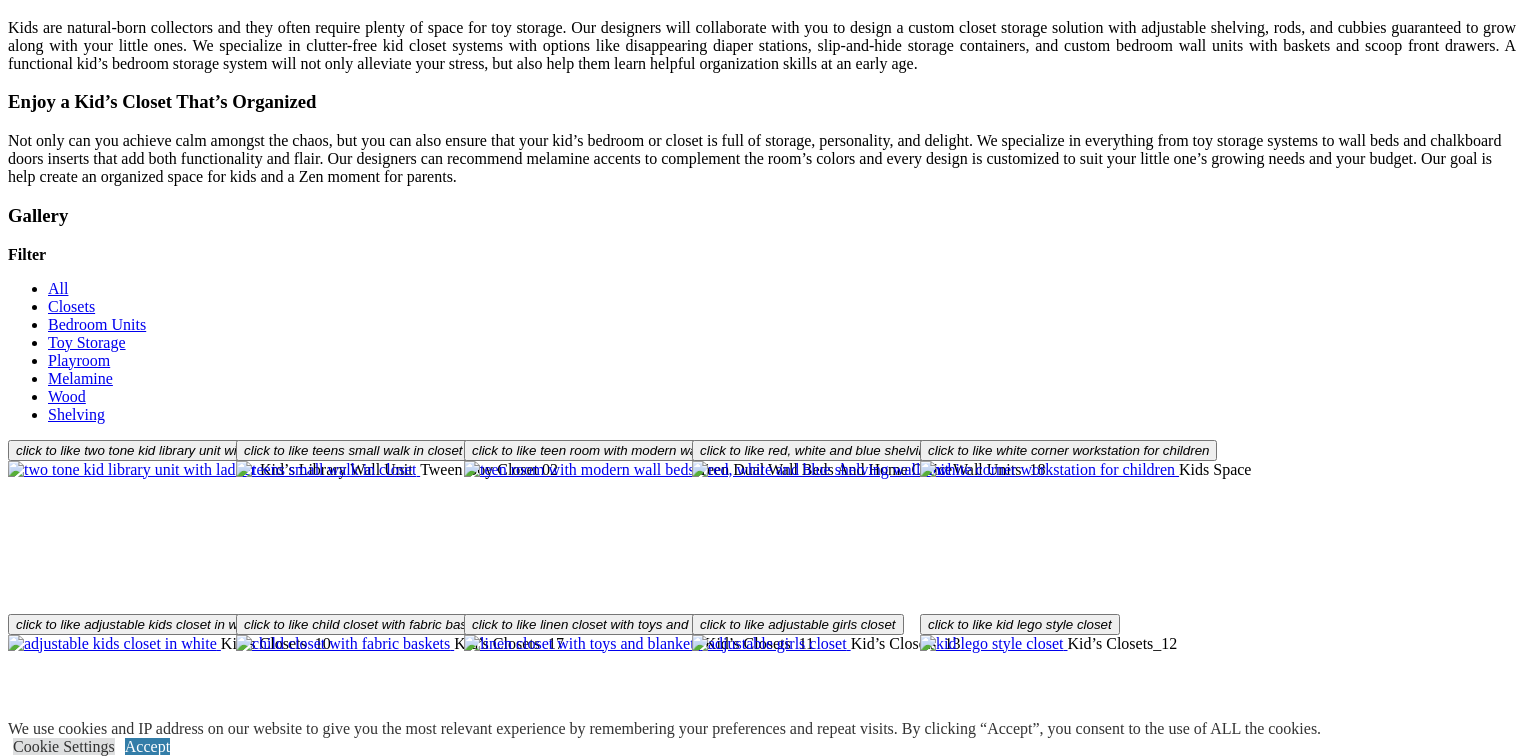 click on "Sustainability" at bounding box center (132, -1516) 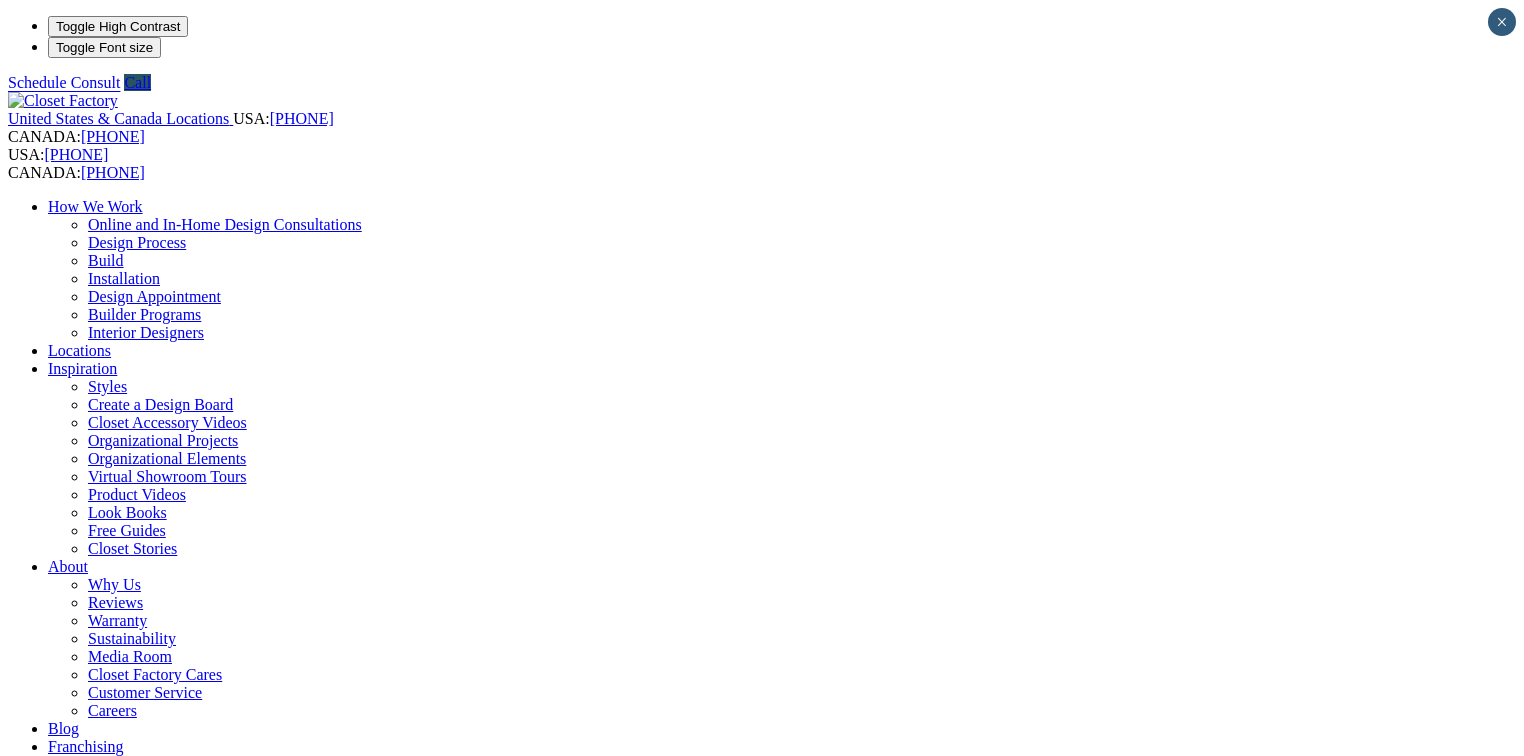 scroll, scrollTop: 0, scrollLeft: 0, axis: both 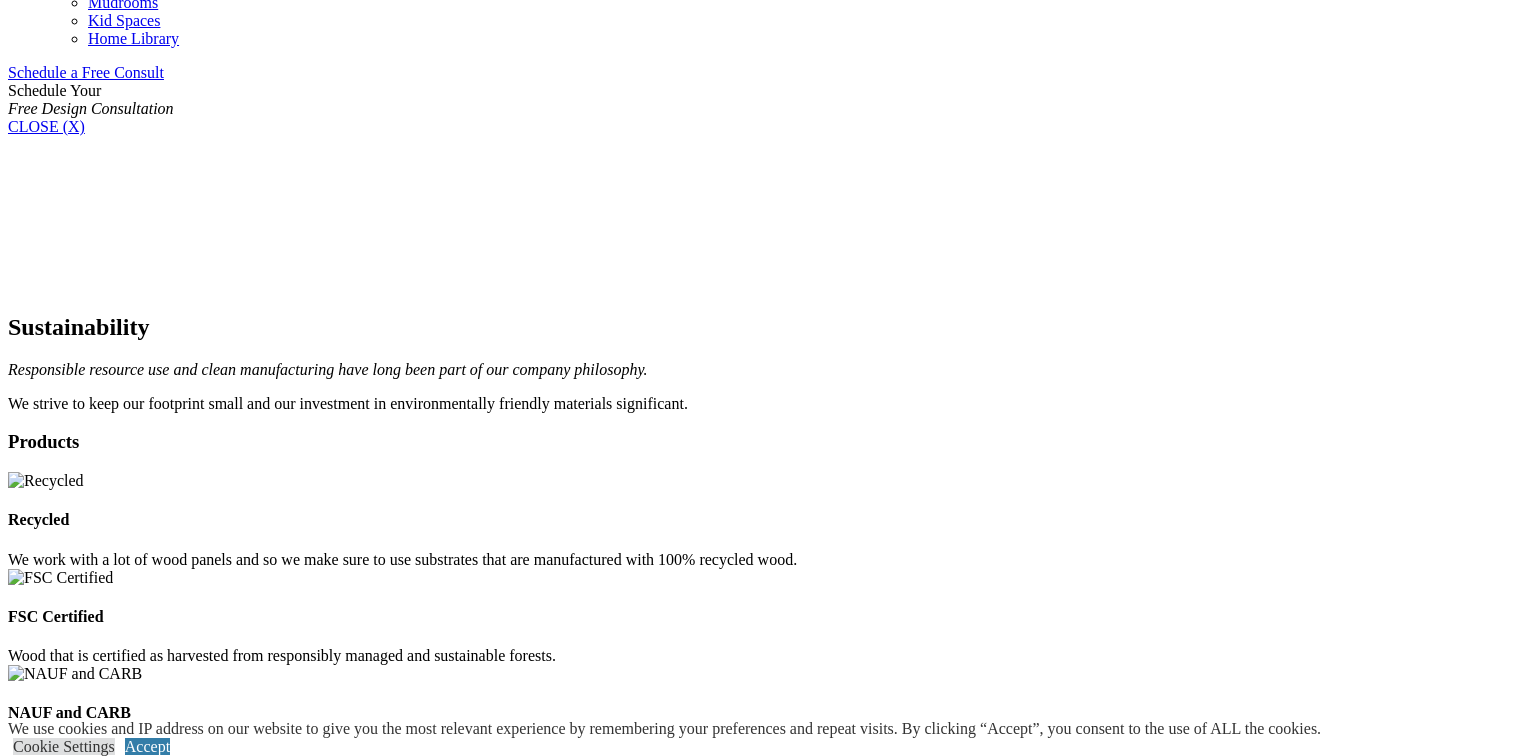 click on "Read more about our sustainability practices" at bounding box center (150, 1757) 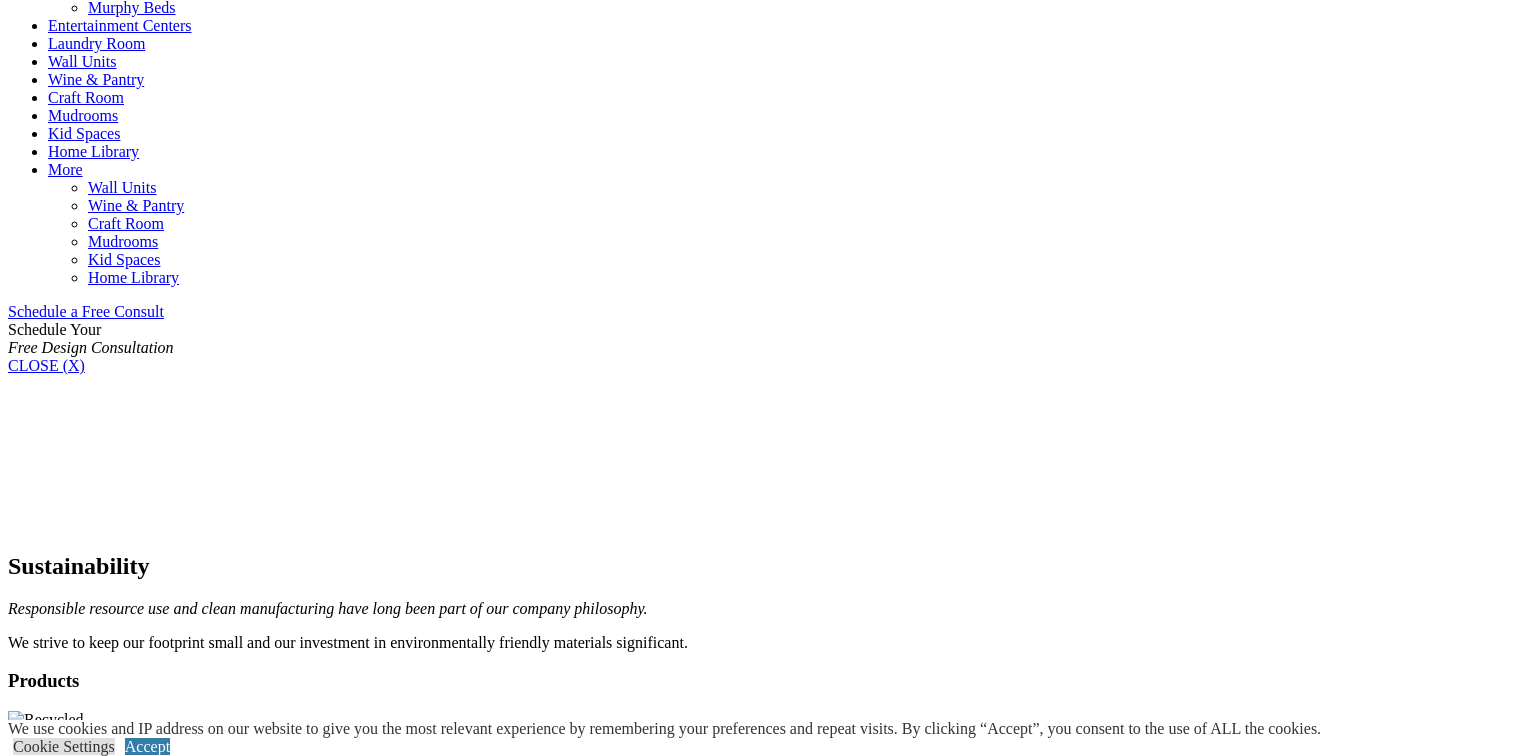 scroll, scrollTop: 1040, scrollLeft: 0, axis: vertical 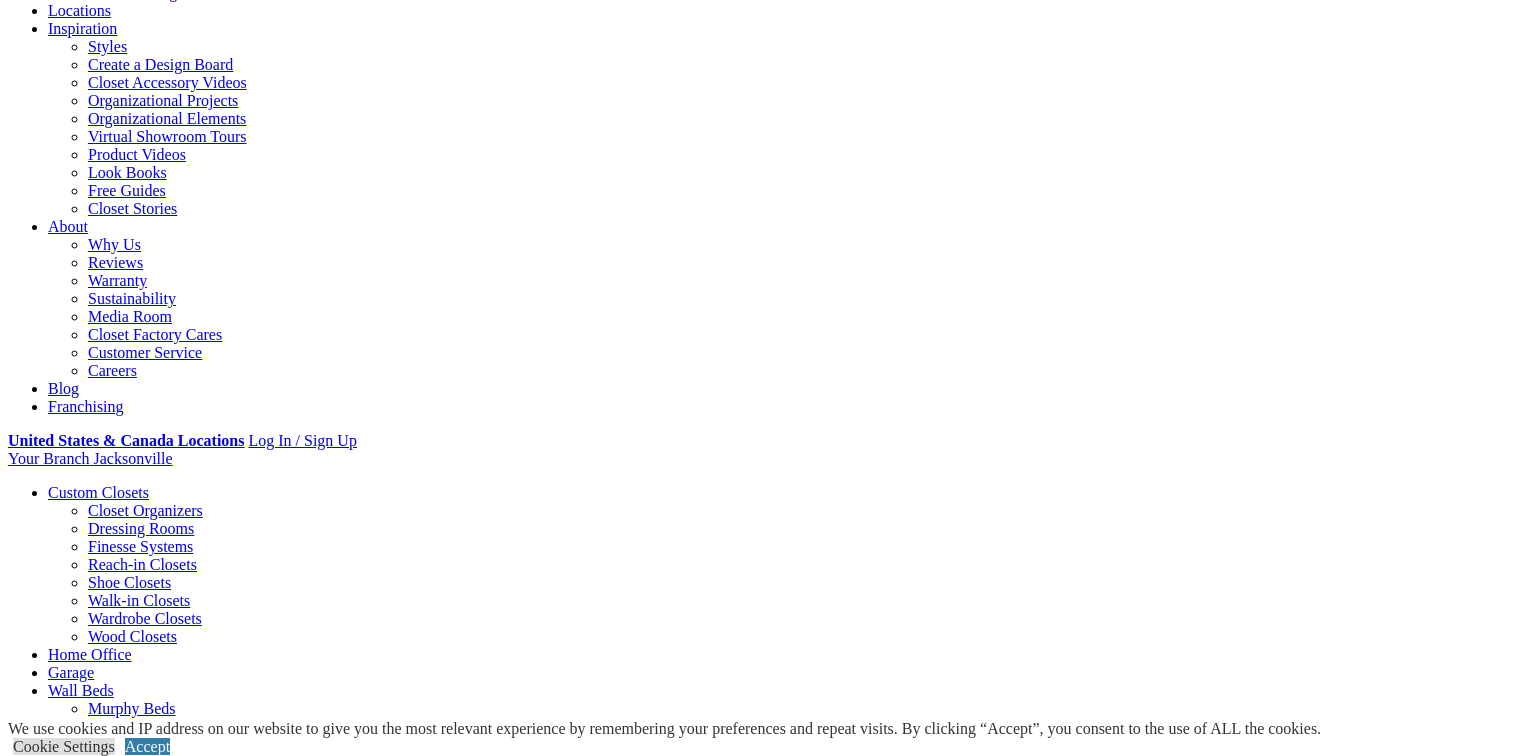 drag, startPoint x: 1124, startPoint y: 538, endPoint x: 528, endPoint y: 232, distance: 669.9642 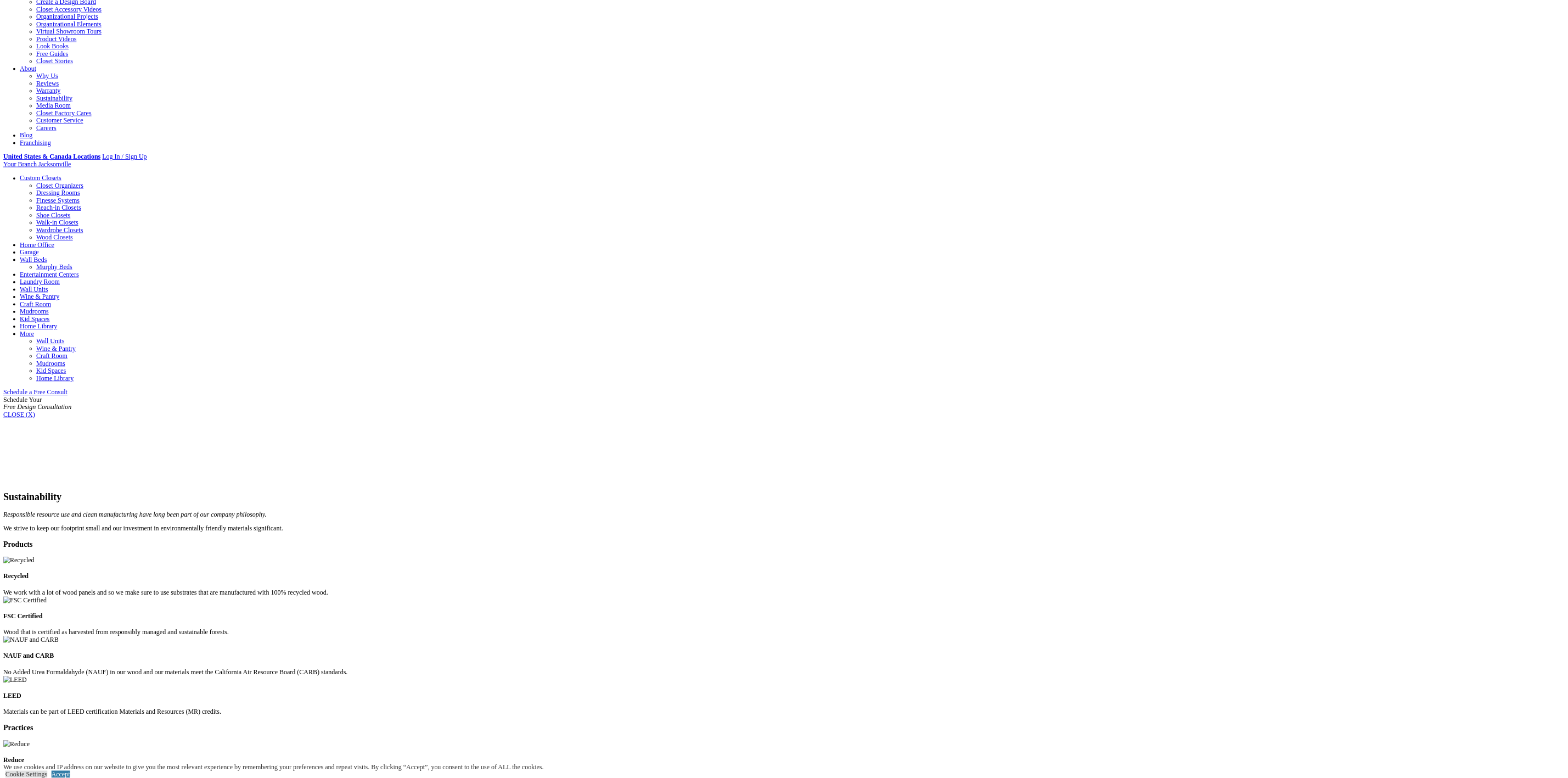 scroll, scrollTop: 220, scrollLeft: 0, axis: vertical 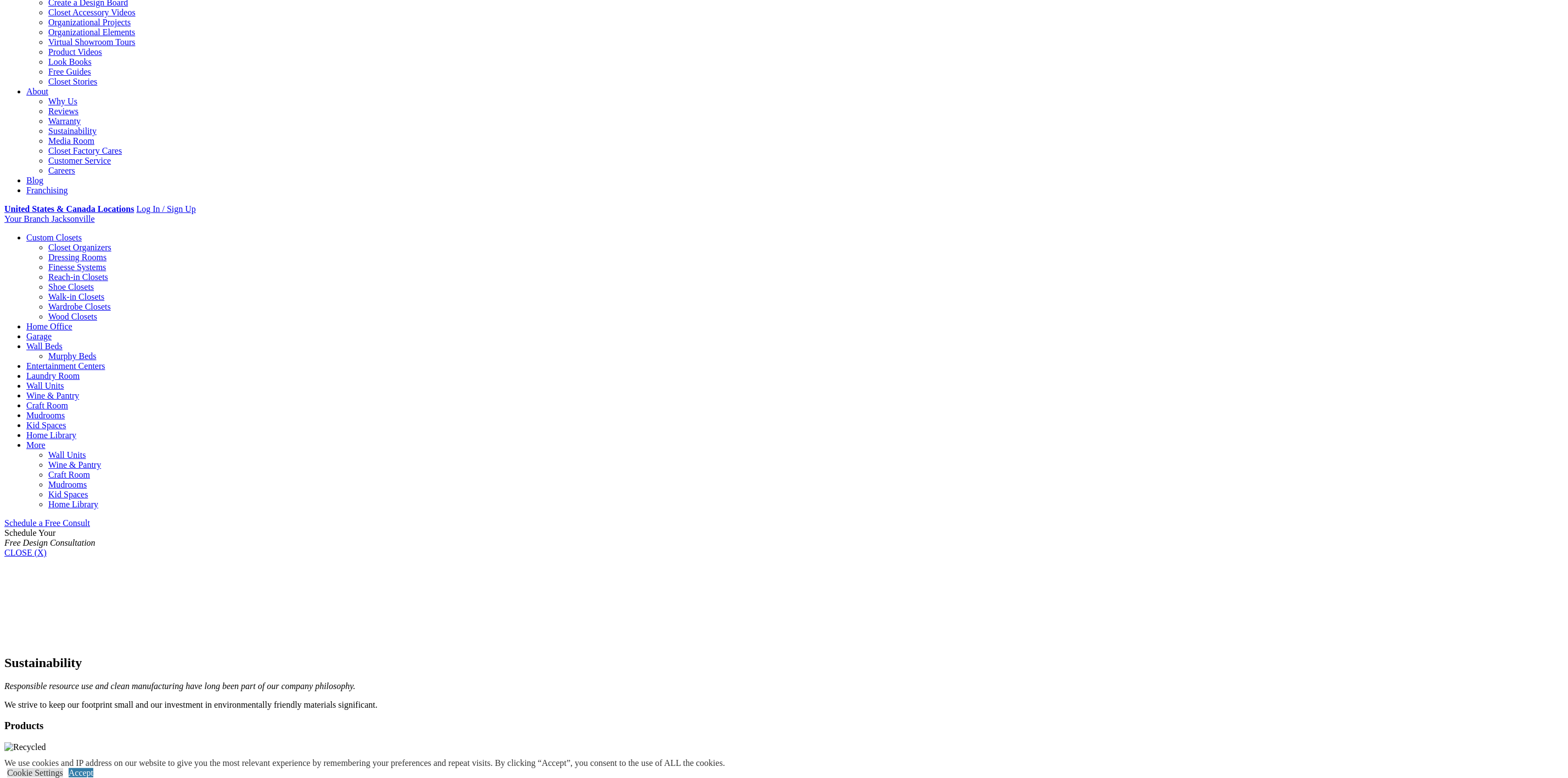 drag, startPoint x: 813, startPoint y: 0, endPoint x: 1227, endPoint y: 455, distance: 615.1593 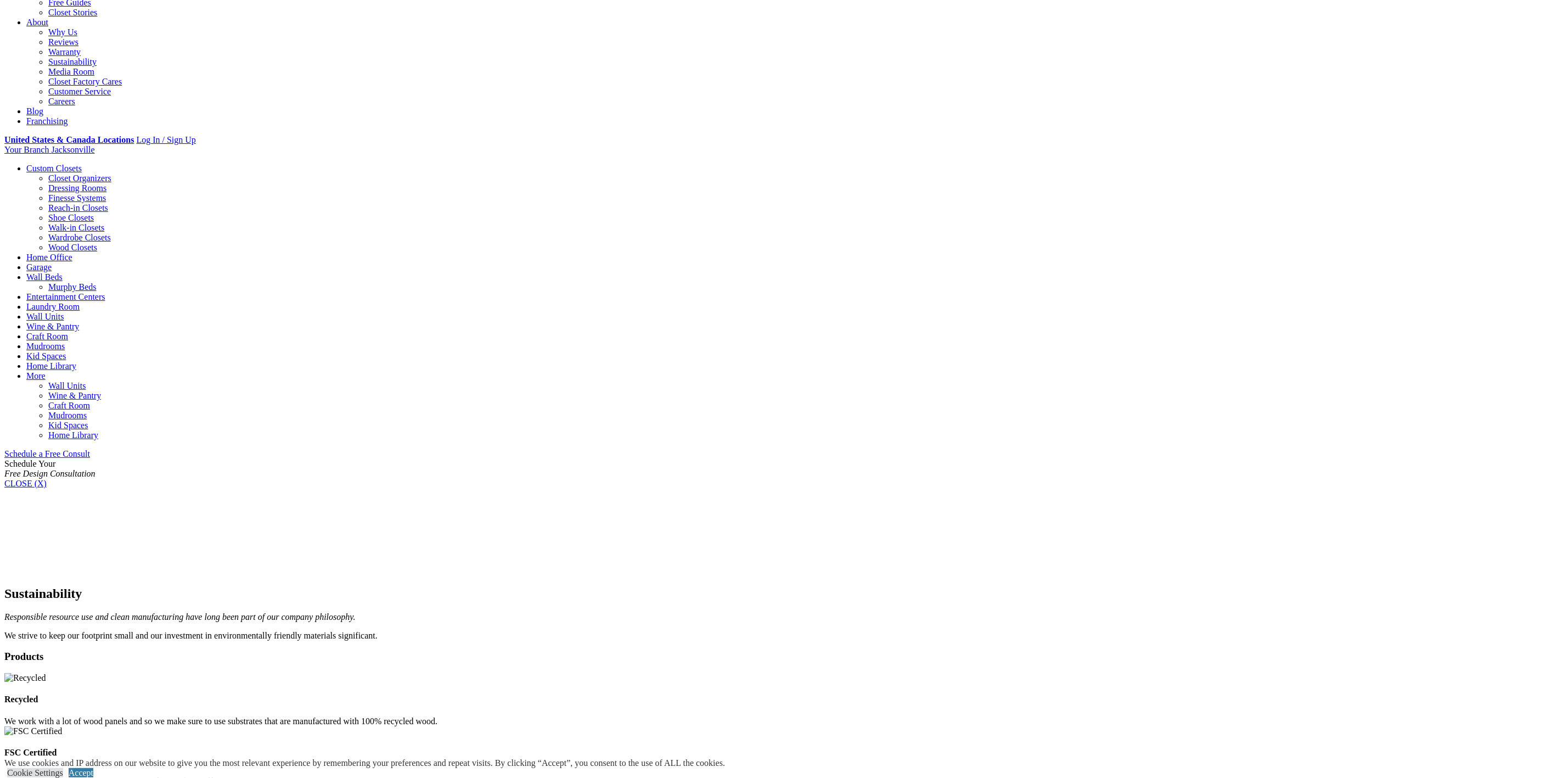 click on "We strive to keep our footprint small and our investment in environmentally friendly materials significant.
Products
Recycled
We work with a lot of wood panels and so we make sure to use substrates that are manufactured with 100% recycled wood.
FSC Certified
Wood that is certified as harvested from responsibly managed and sustainable forests.
NAUF and CARB
No Added Urea Formaldahyde (NAUF) in our wood and our materials meet the California Air Resource Board (CARB) standards.
LEED
Materials can be part of LEED certification Materials and Resources (MR) credits. Practices
Reduce
We maximize our use of wood with digital design and sophisticated machinery to assure minimal waste and energy efficiency.
Recycle
All factories have a recycling program for wood, paper, glass, plastics, and other materials.
Reuse
Our manufacturers of wood products use fast-growing, underutilized wood residuals that either make composite panels or sent to biomass cogeneration plants to create energy.
Renew" at bounding box center [784, 1008] 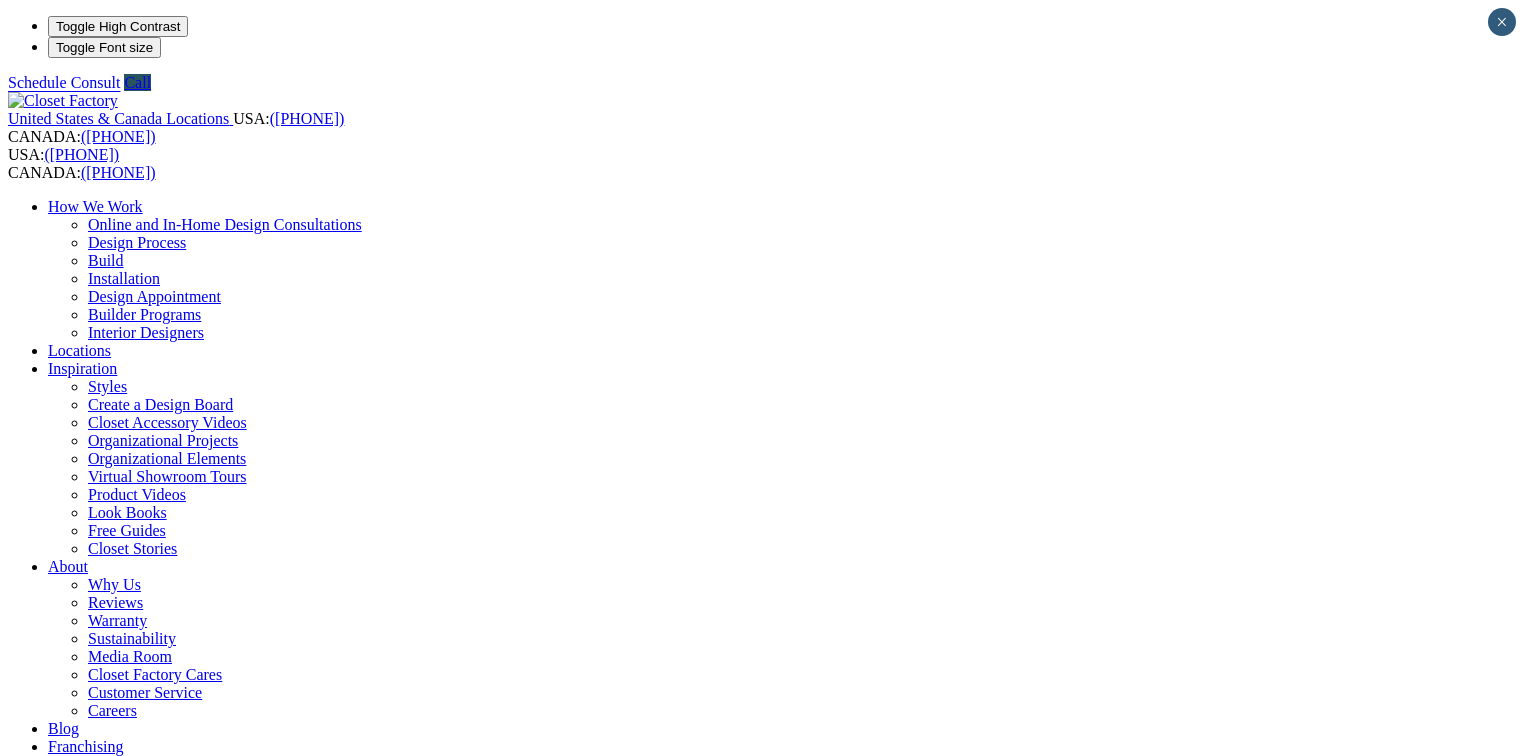 scroll, scrollTop: 0, scrollLeft: 0, axis: both 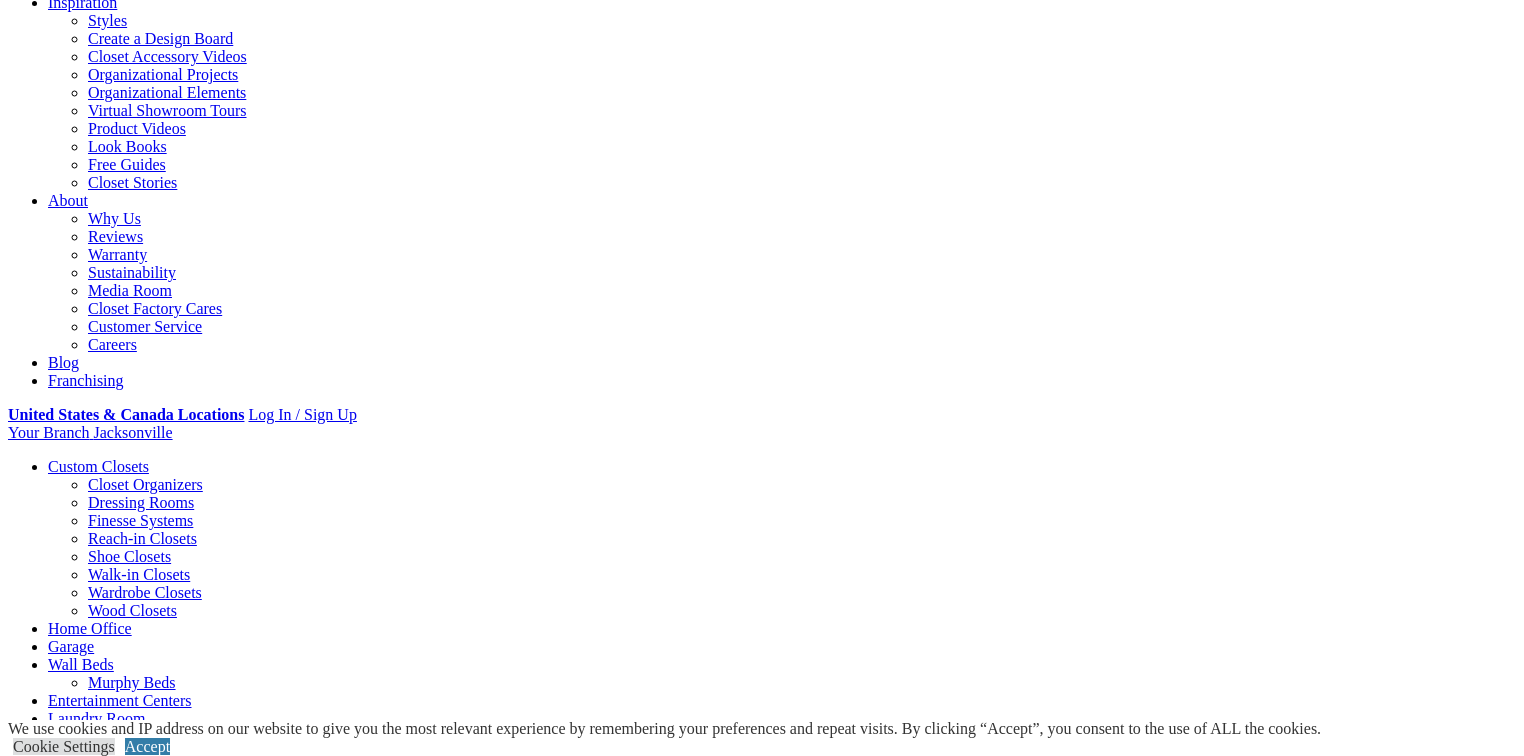 drag, startPoint x: 905, startPoint y: 468, endPoint x: 356, endPoint y: 232, distance: 597.5759 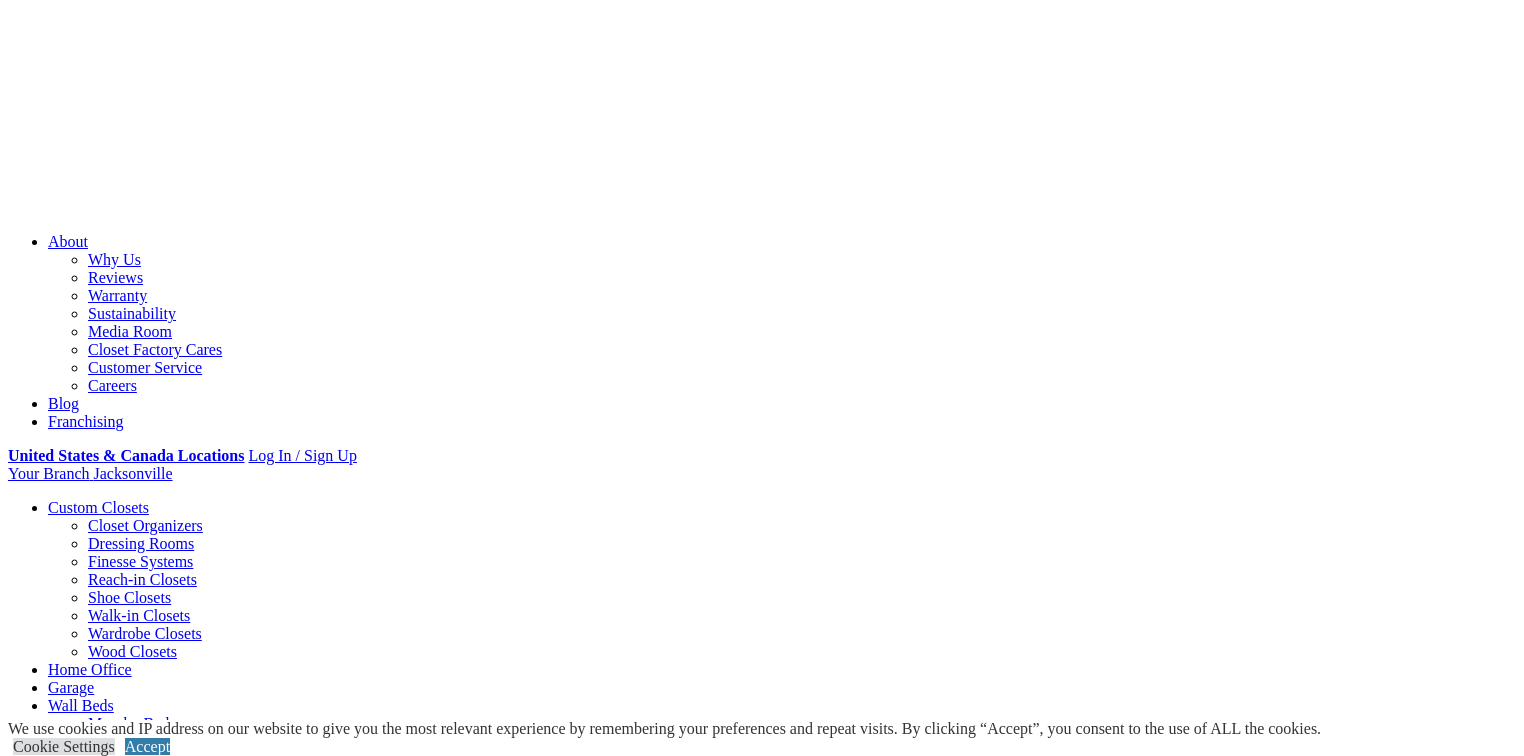 scroll, scrollTop: 540, scrollLeft: 0, axis: vertical 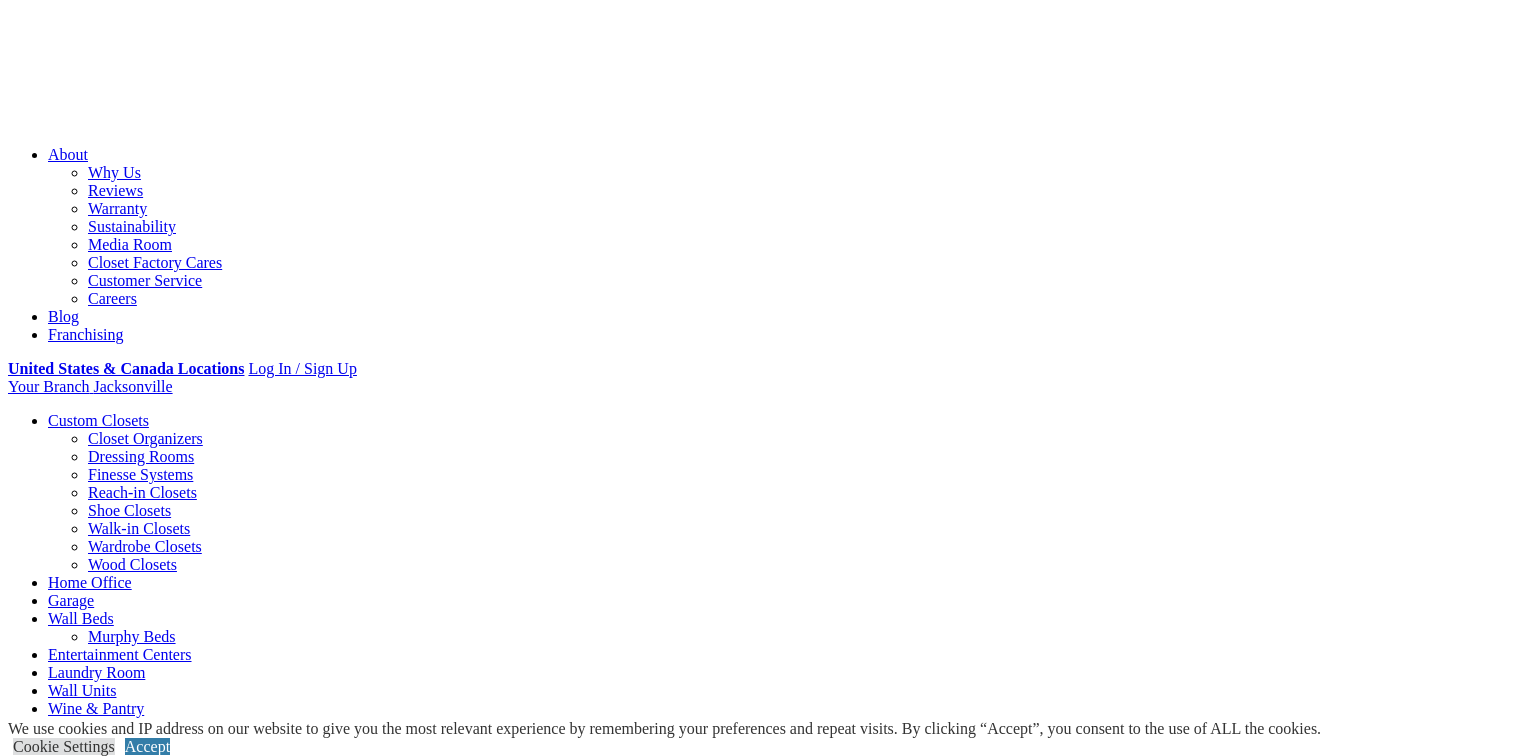click on "Products Today, both green building standards and environmentally-conscious customers require independent third-party assurance that wood is harvested from responsibly managed forests. The Forest Stewardship Council (FSC) certifies Closet Factory’s plywood to make sure our suppliers adhere to all FSC principles and criteria. We also use particleboard and MDF (Medium Density Fiberboard) substrates made with 100% recycled wood. Our materials are also California Air Resources Board (CARB) compliant (emissions standards), NAUF (No Added Urea Formaldehyde), and many are Forest Stewardship Council (FSC) certified. Each location buys wood locally to support local economies and to keep shipping to a minimum." at bounding box center [762, 2128] 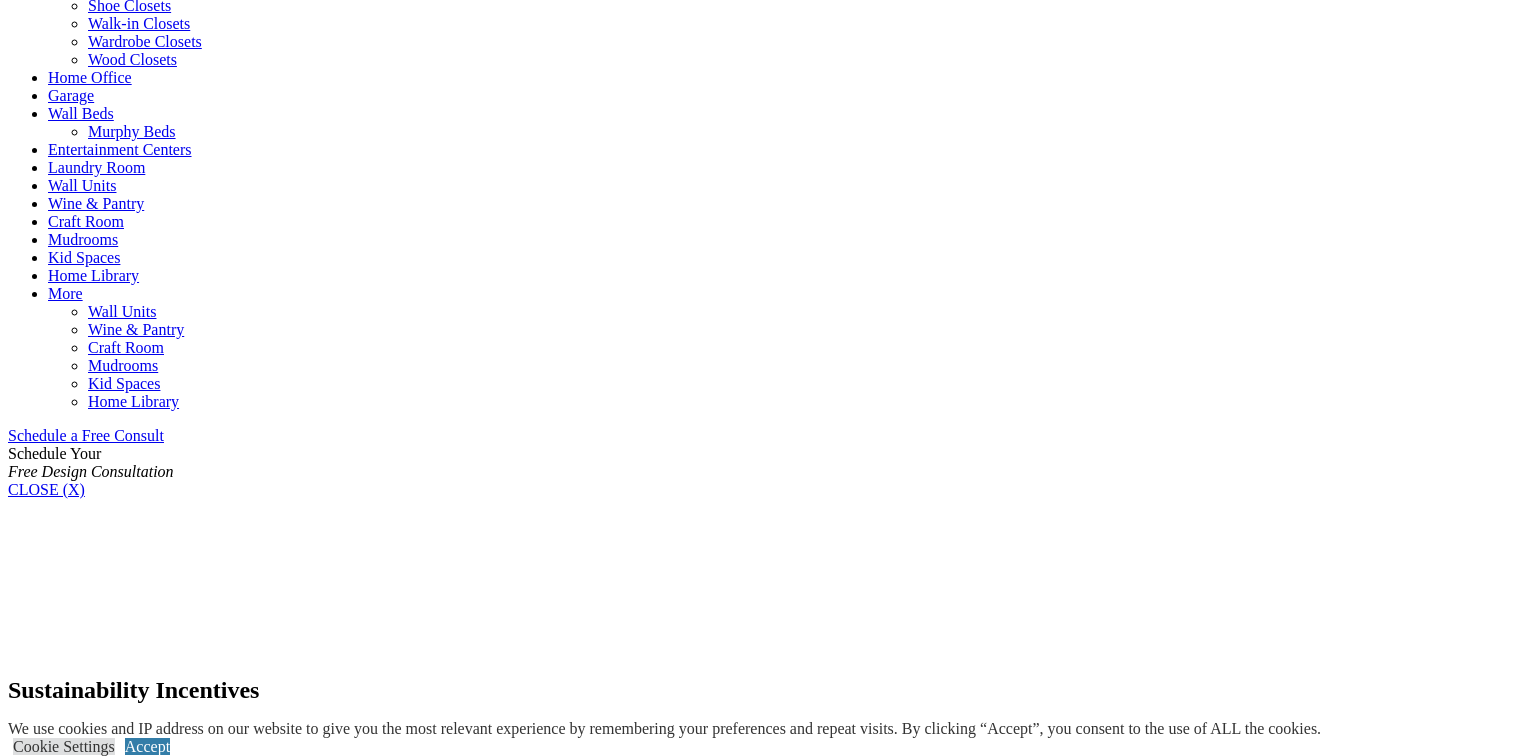 scroll, scrollTop: 660, scrollLeft: 0, axis: vertical 